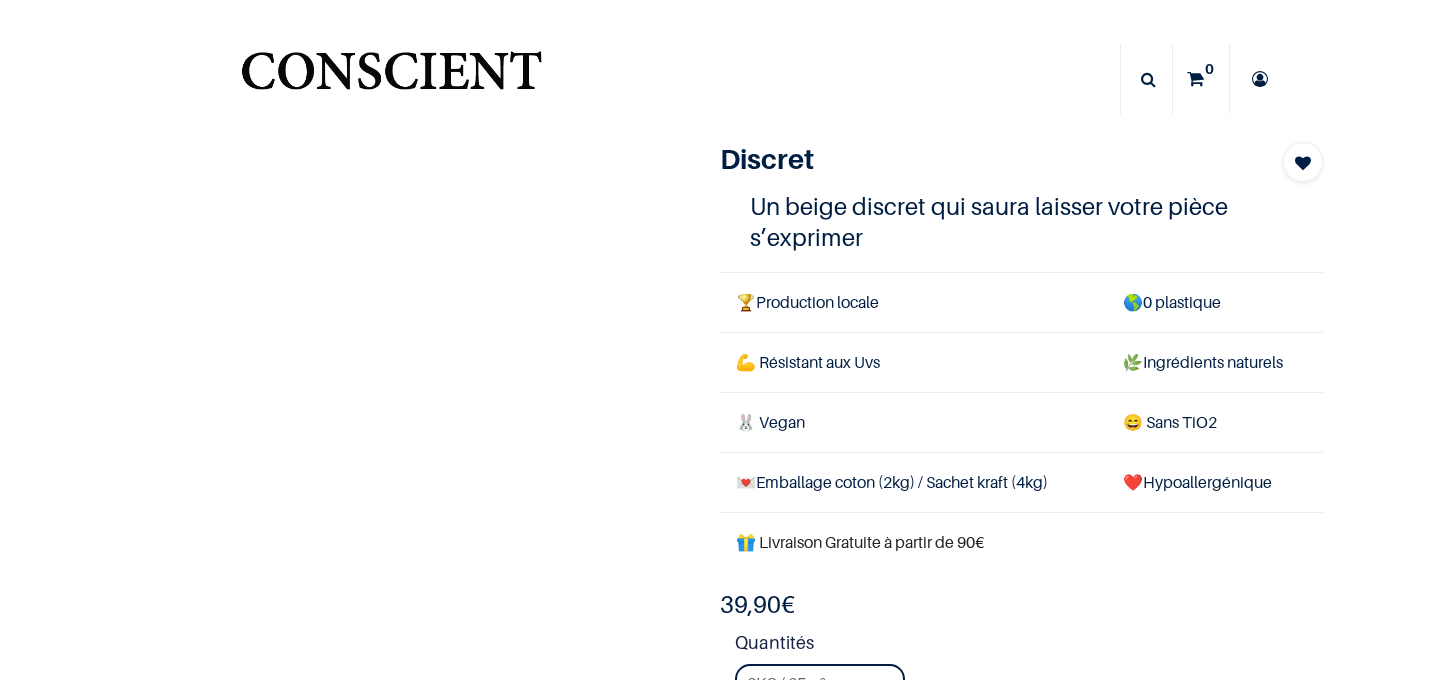 scroll, scrollTop: 0, scrollLeft: 0, axis: both 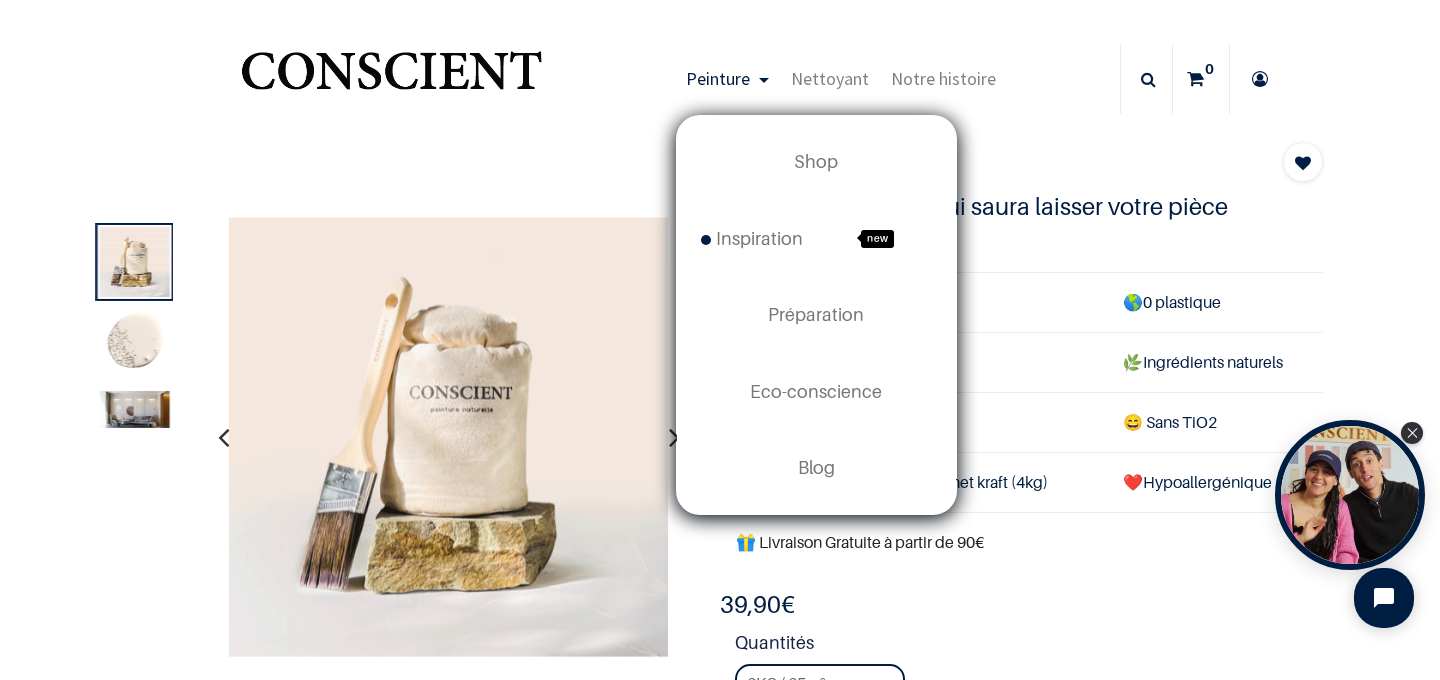 click on "Peinture" at bounding box center (727, 79) 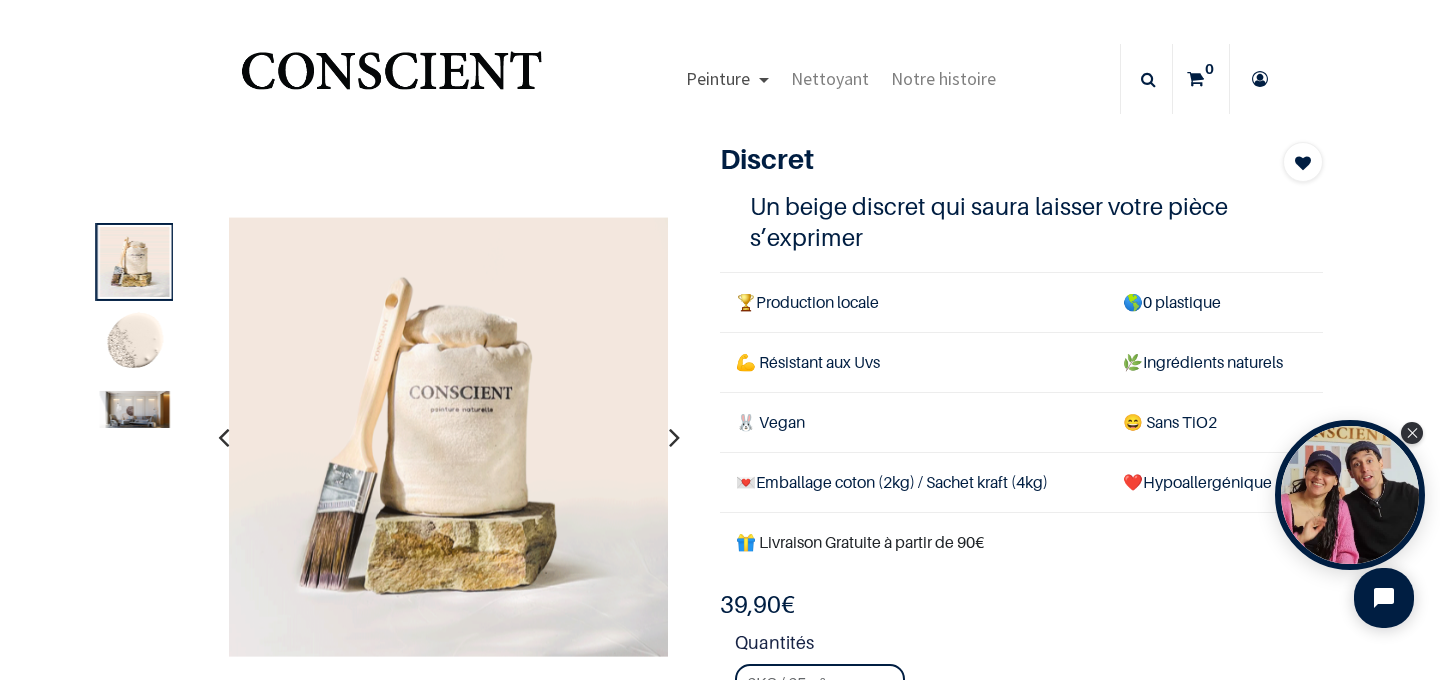 click on "Peinture" at bounding box center [718, 78] 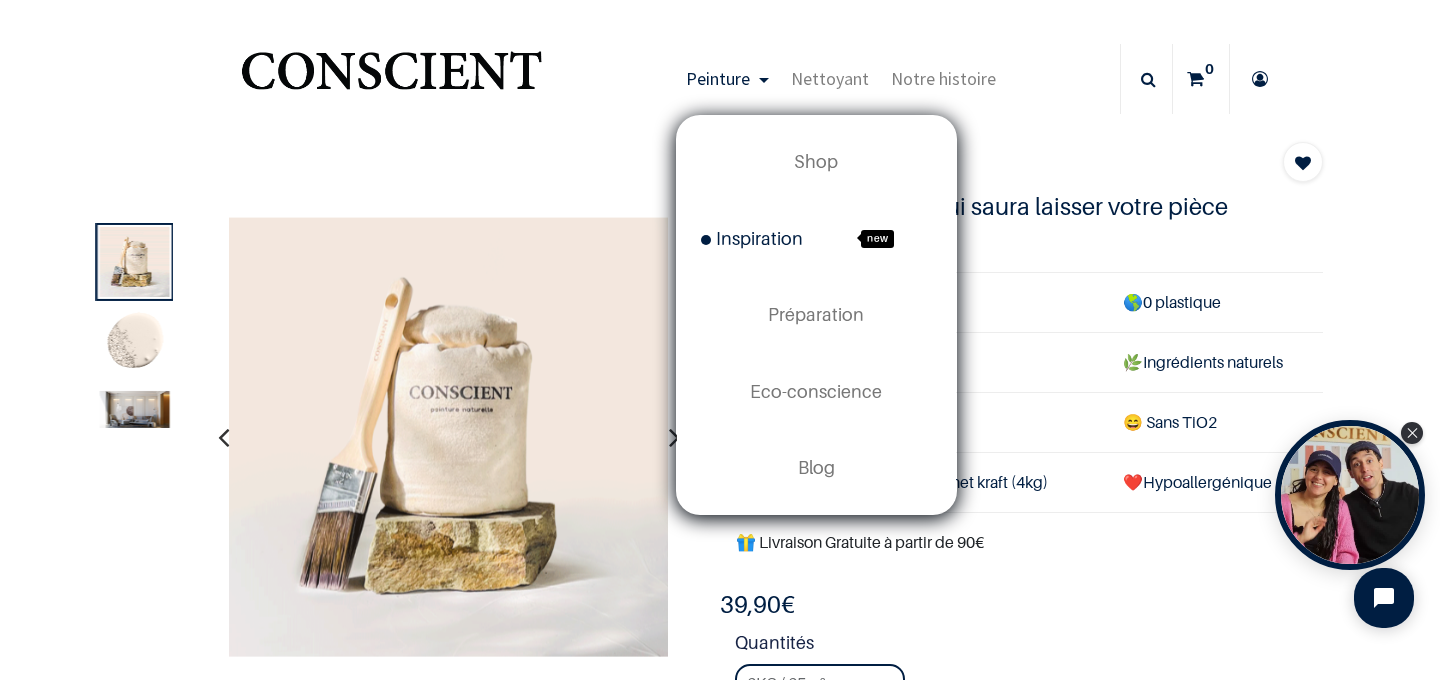 click on "Inspiration" at bounding box center [752, 238] 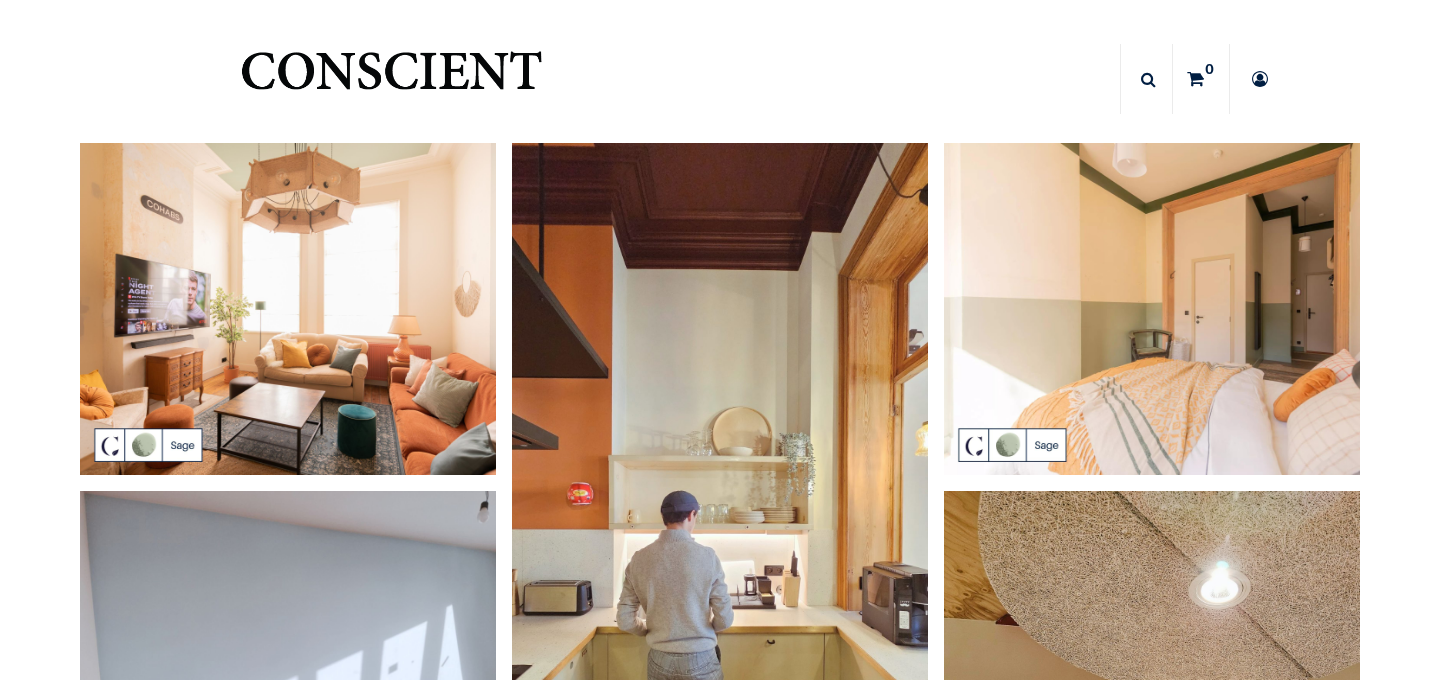 scroll, scrollTop: 0, scrollLeft: 0, axis: both 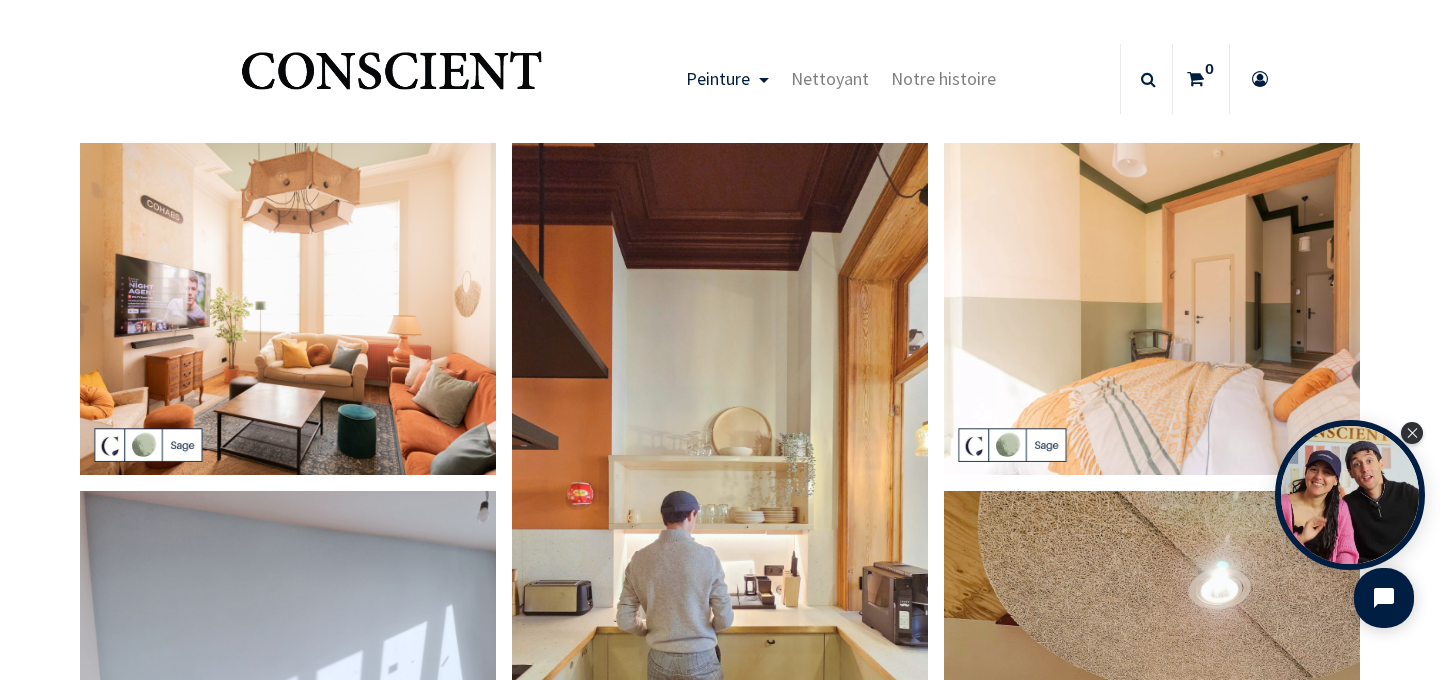 click on "Peinture" at bounding box center (718, 78) 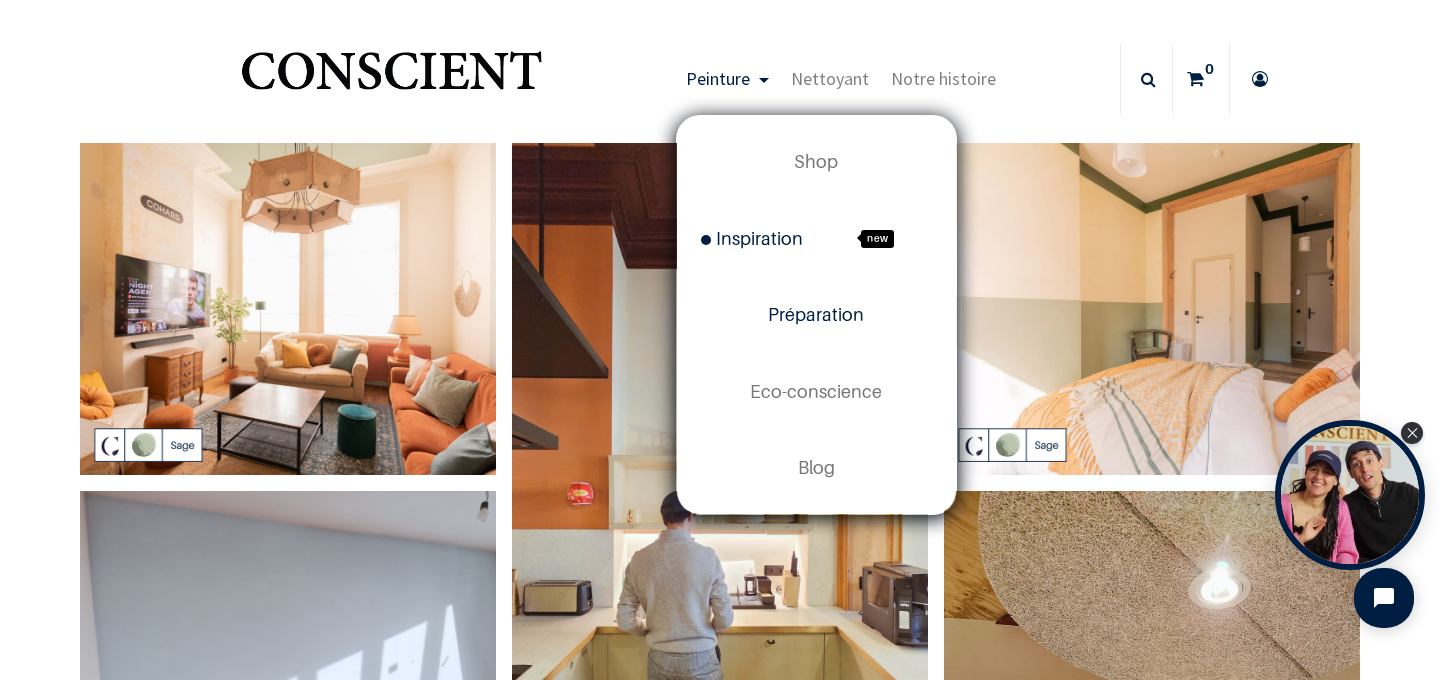 click on "Préparation" at bounding box center [816, 314] 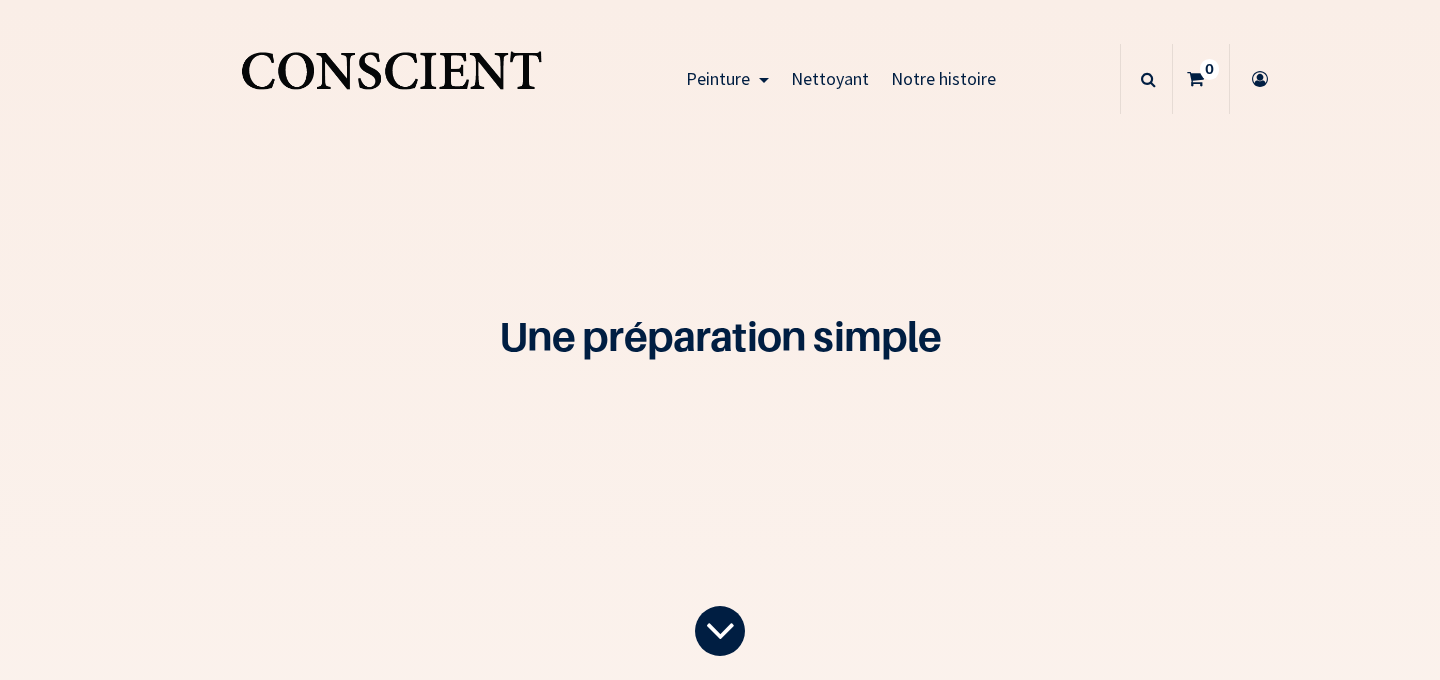 scroll, scrollTop: 0, scrollLeft: 0, axis: both 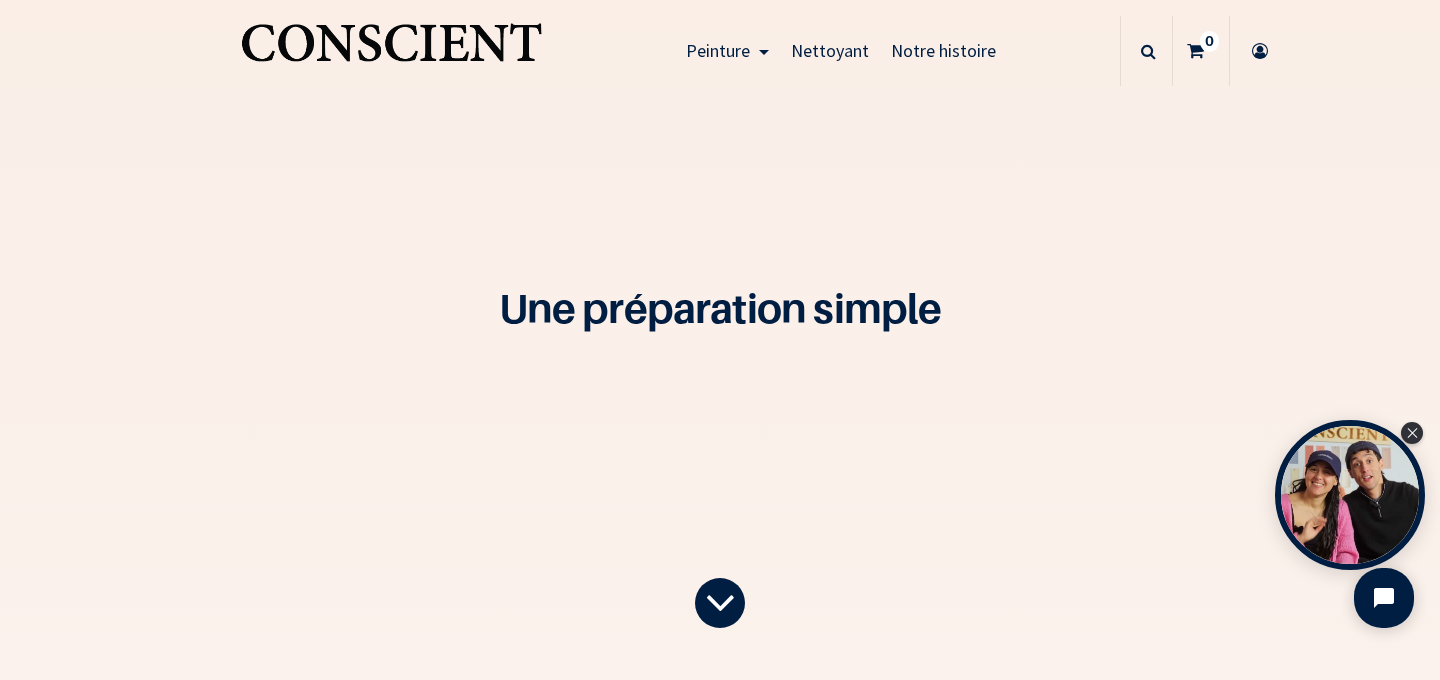 click at bounding box center [391, 51] 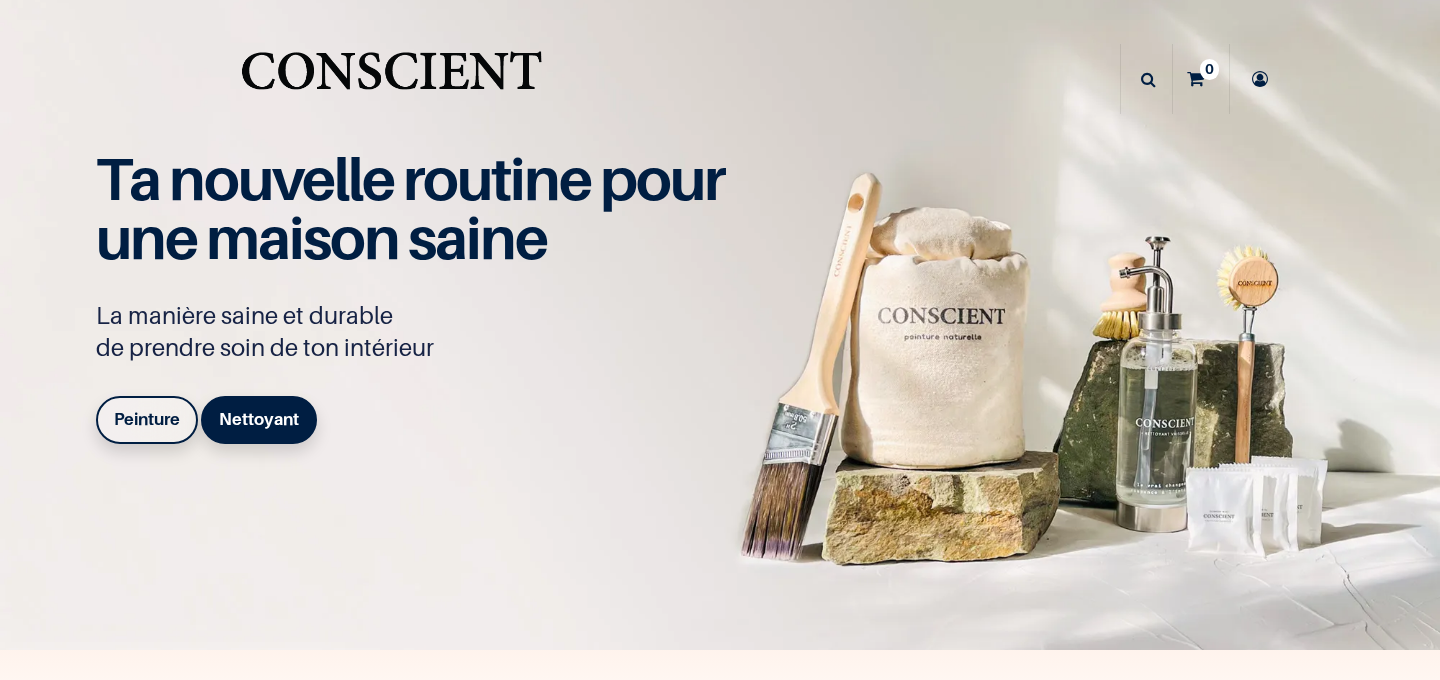 scroll, scrollTop: 0, scrollLeft: 0, axis: both 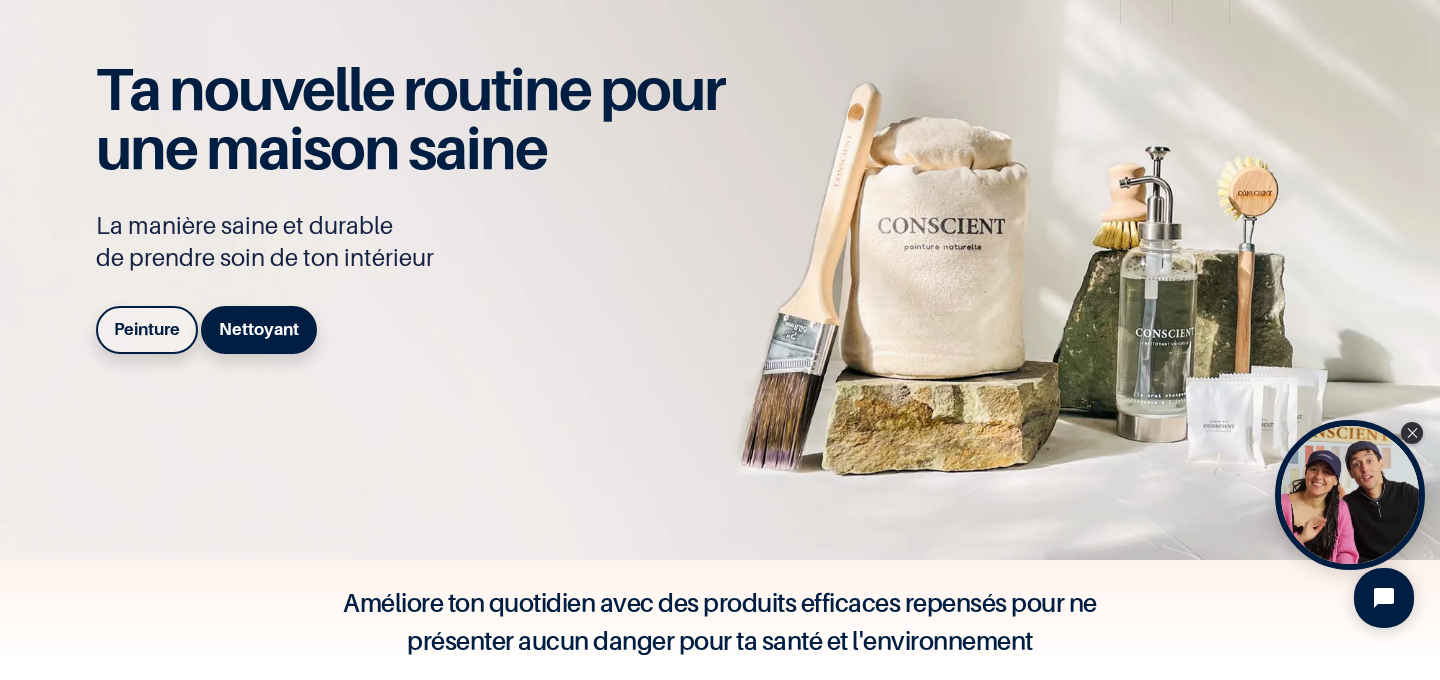 click on "Peinture" at bounding box center [147, 329] 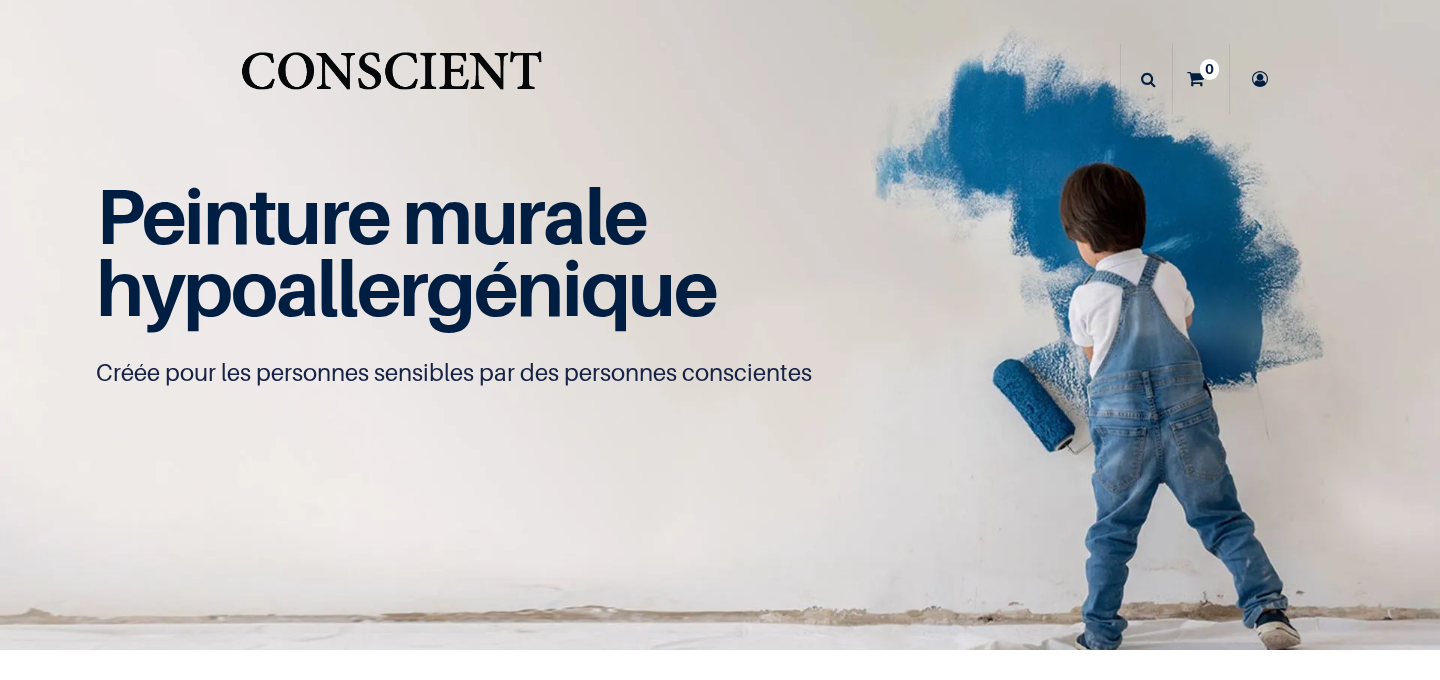 scroll, scrollTop: 0, scrollLeft: 0, axis: both 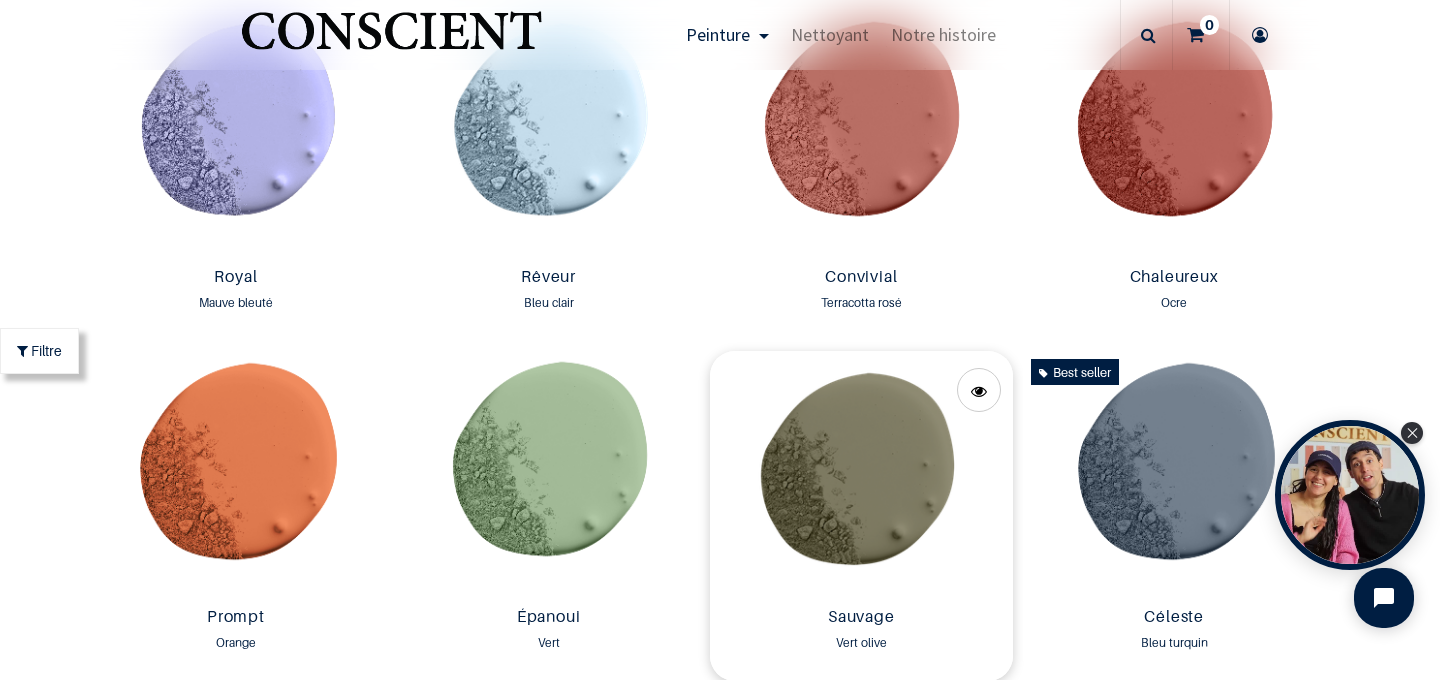click at bounding box center (861, 475) 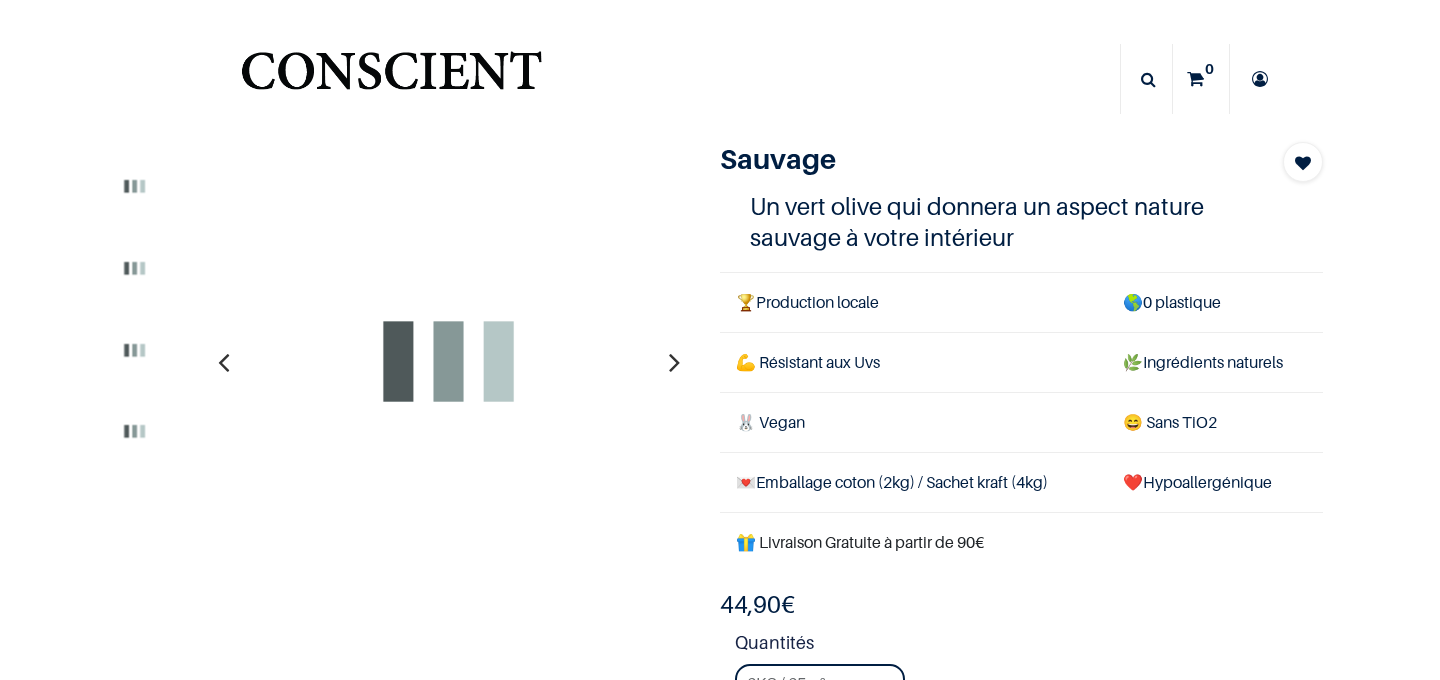 scroll, scrollTop: 0, scrollLeft: 0, axis: both 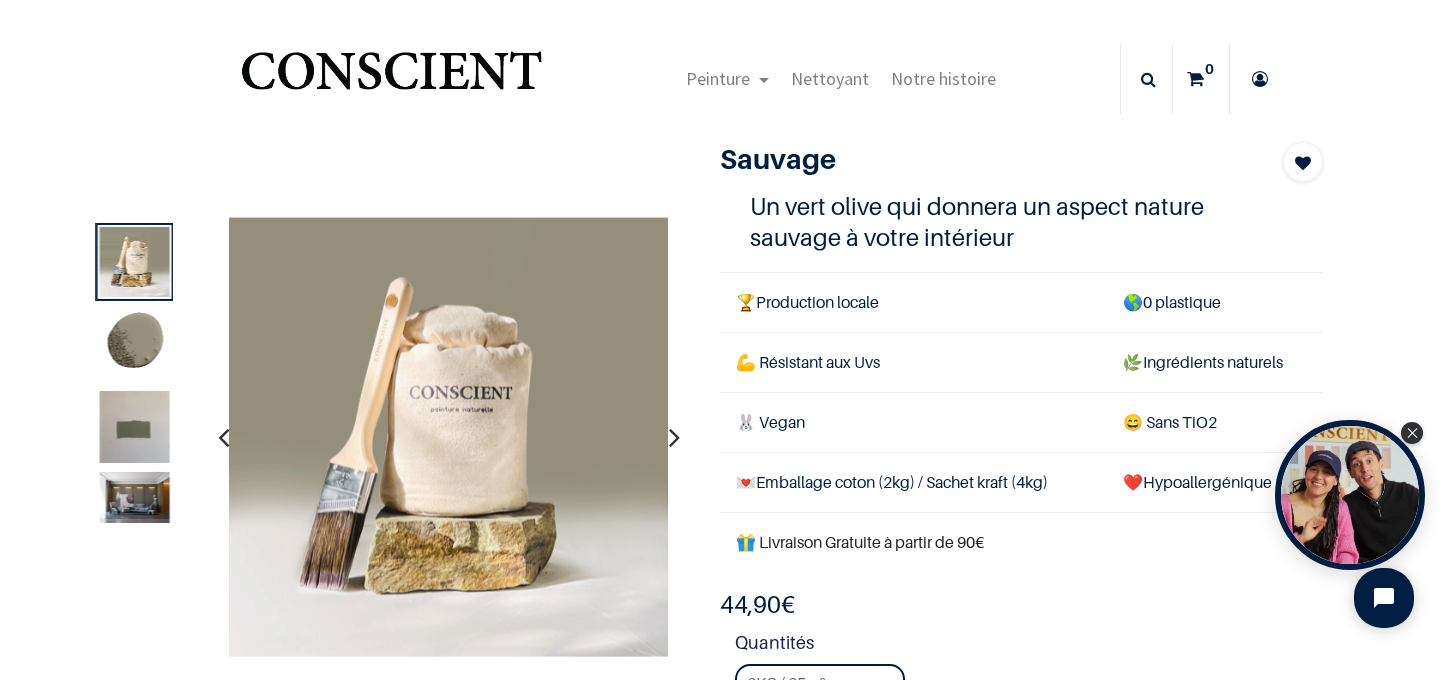 click at bounding box center (135, 498) 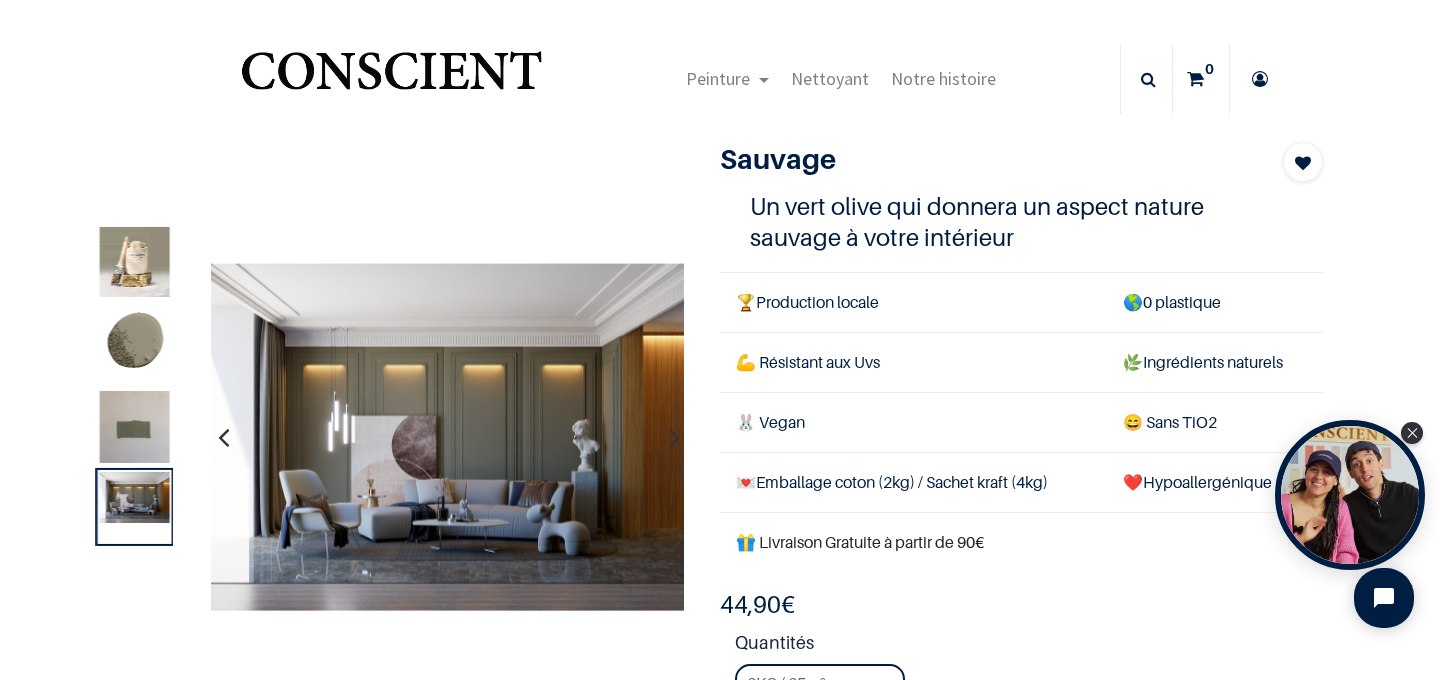 click at bounding box center (135, 437) 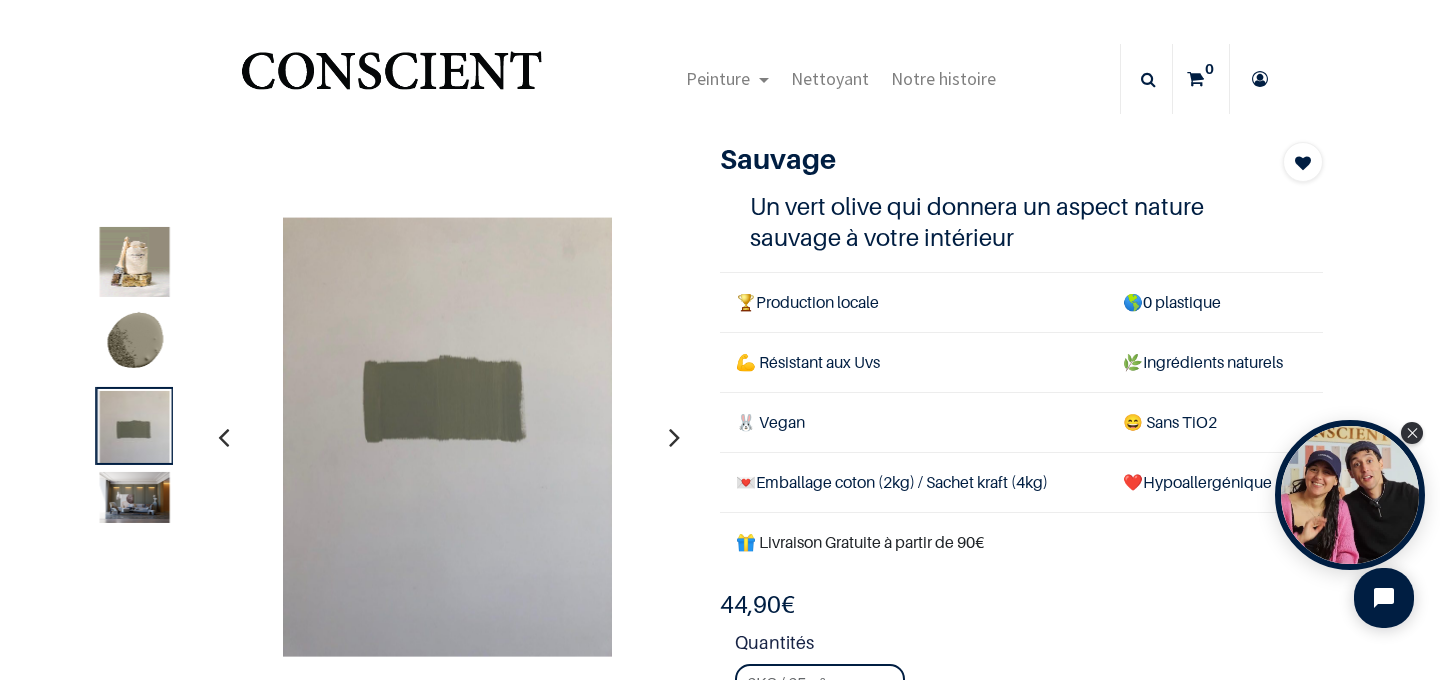 click at bounding box center (135, 344) 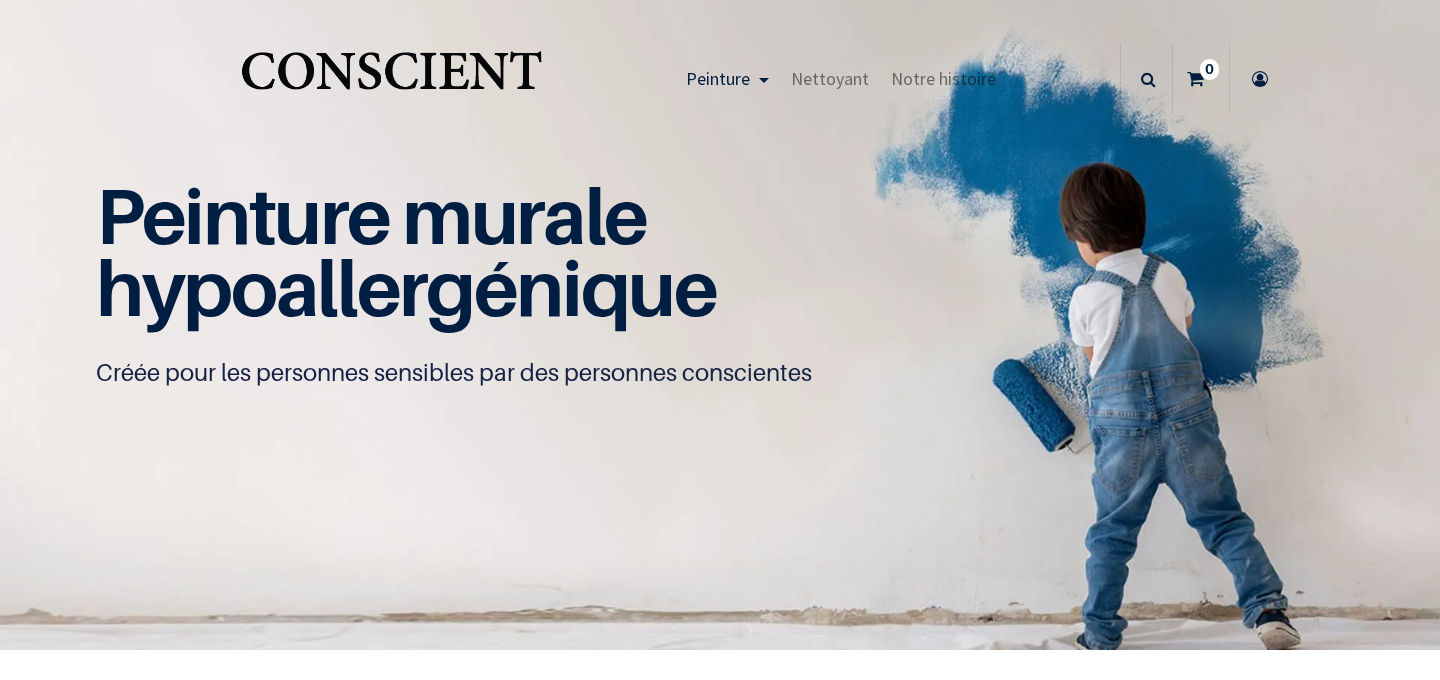 scroll, scrollTop: 0, scrollLeft: 0, axis: both 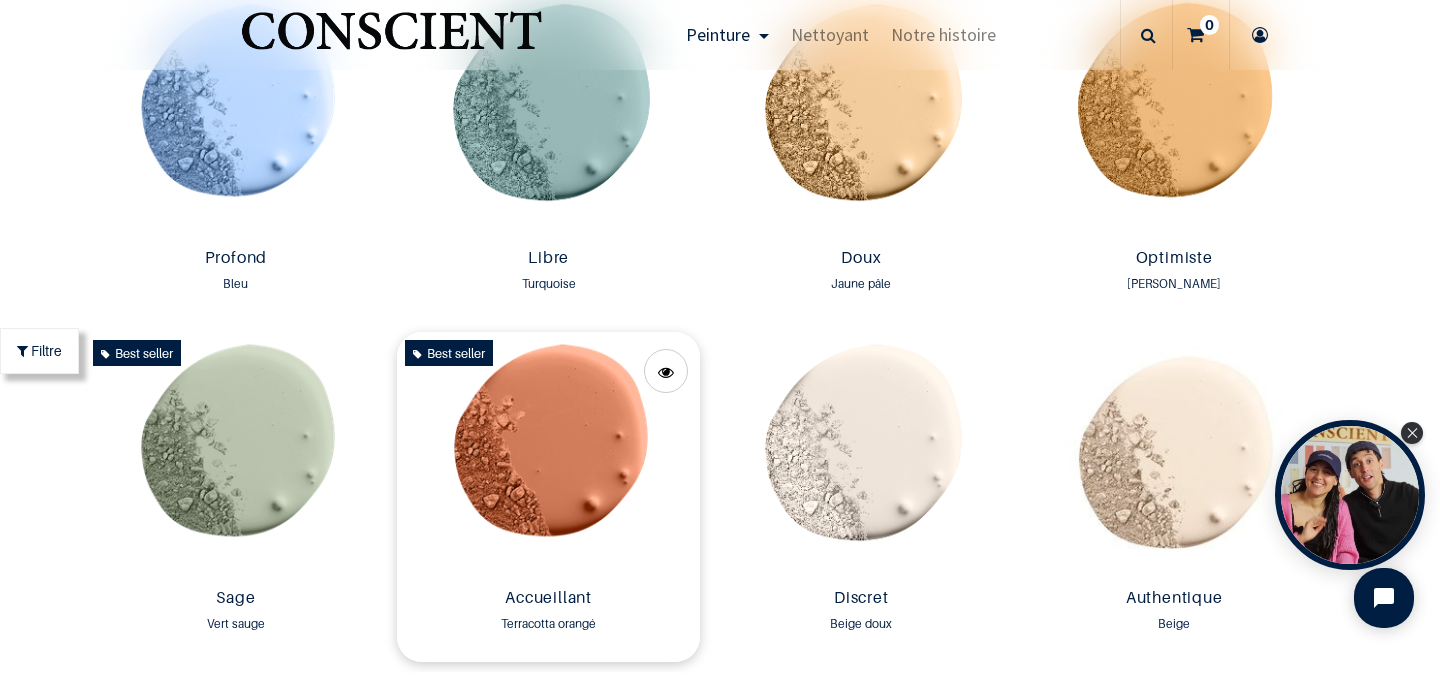 click at bounding box center (548, 456) 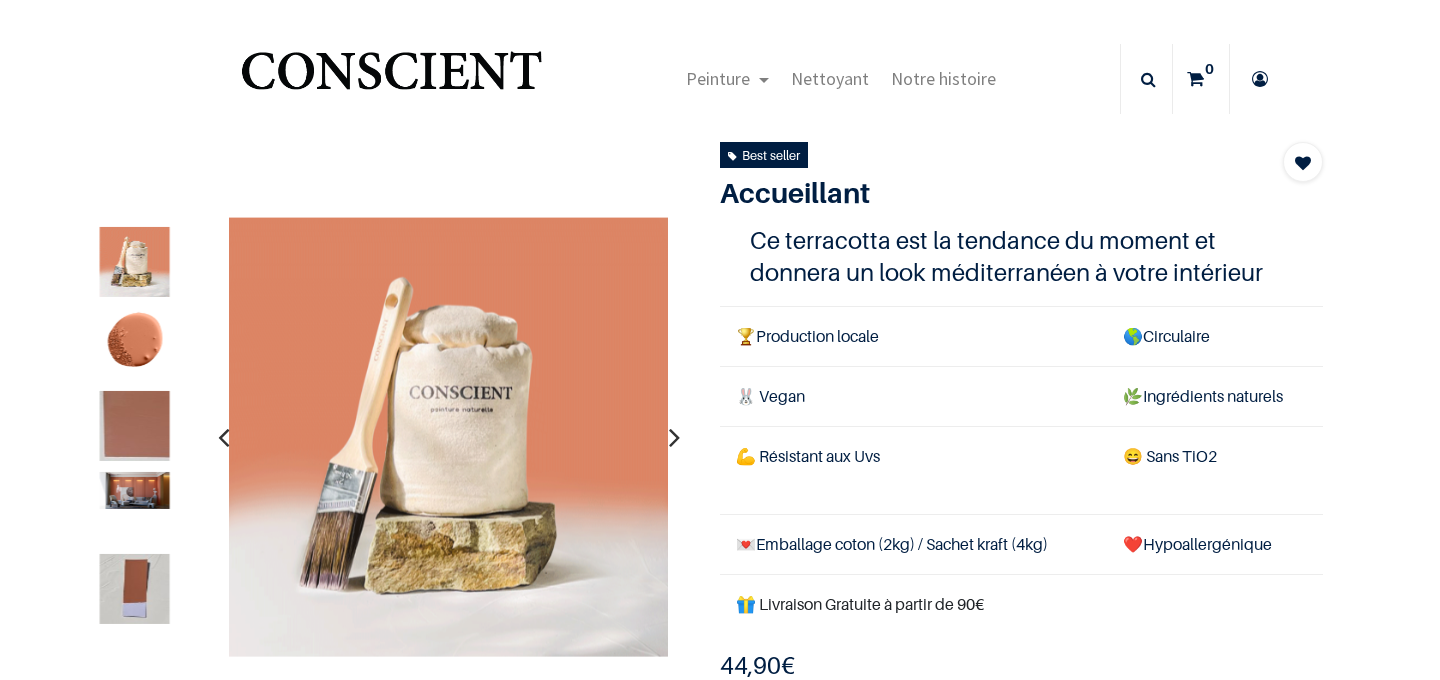 scroll, scrollTop: 0, scrollLeft: 0, axis: both 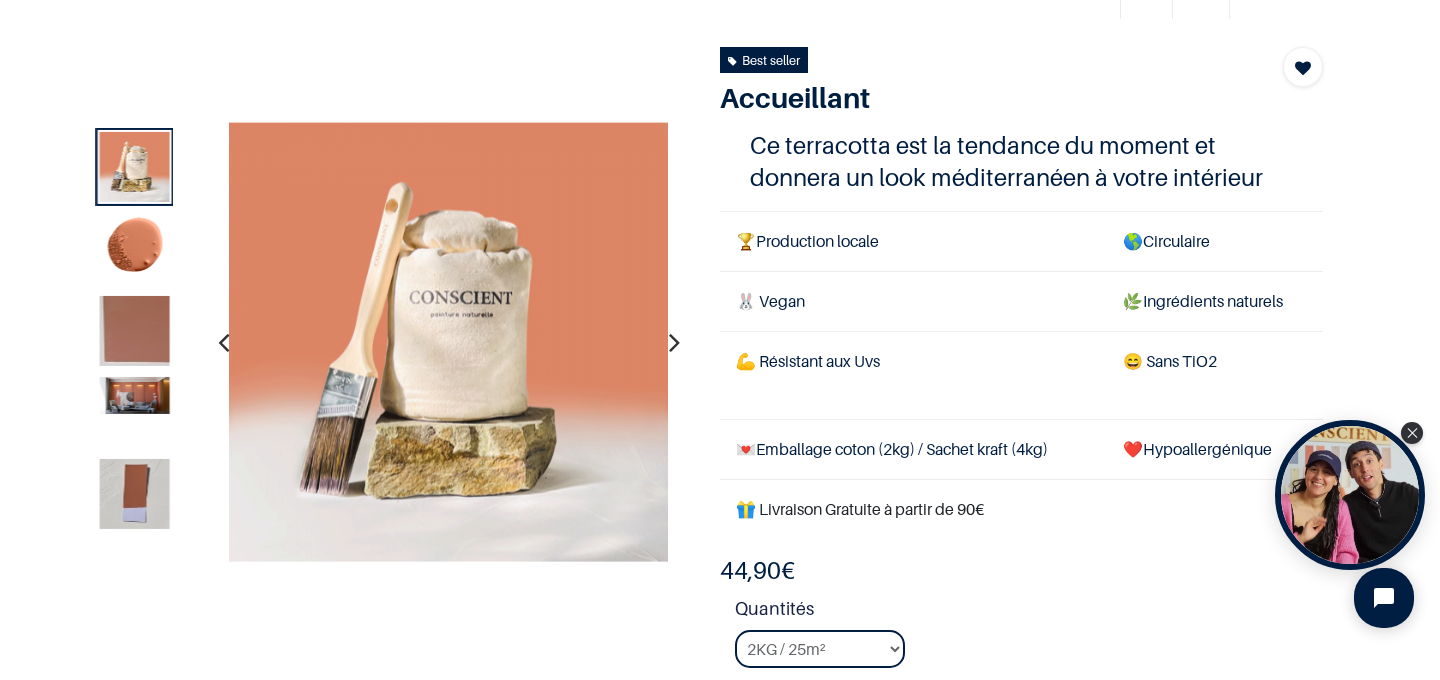 click at bounding box center (674, 342) 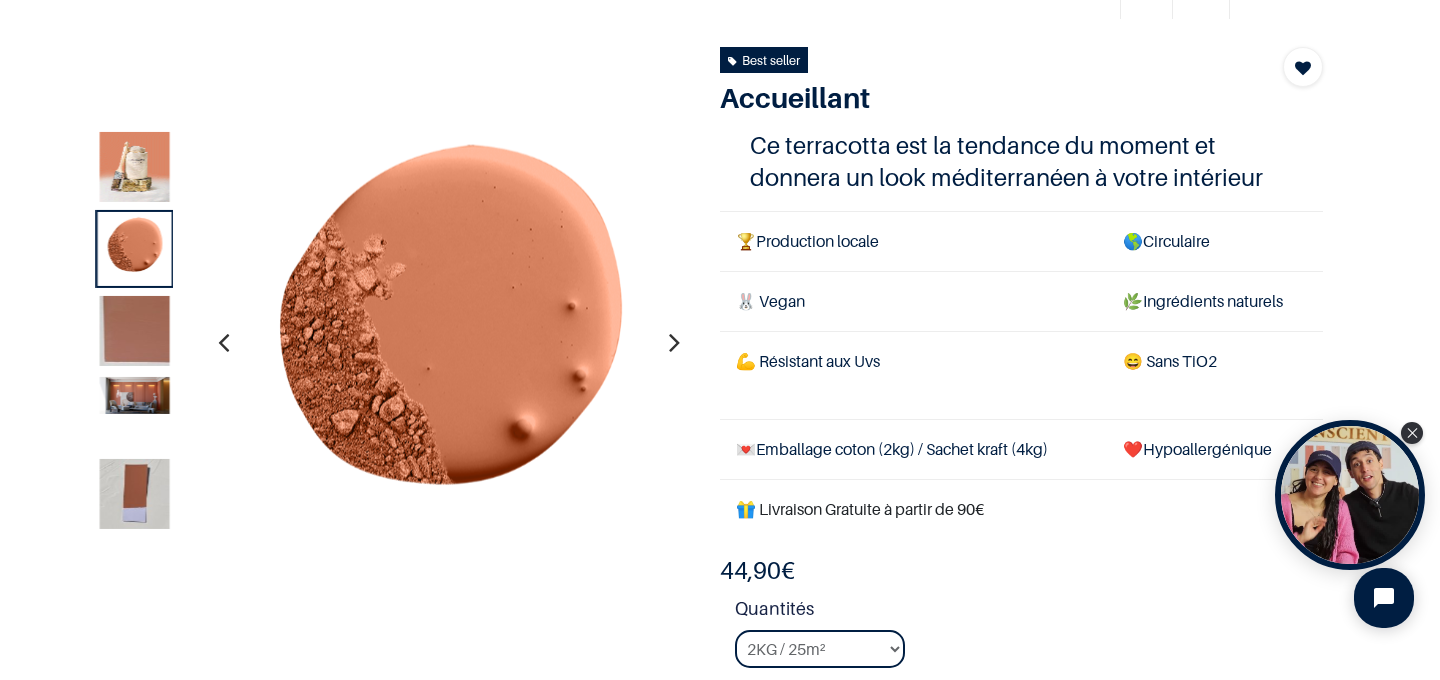 click at bounding box center [674, 342] 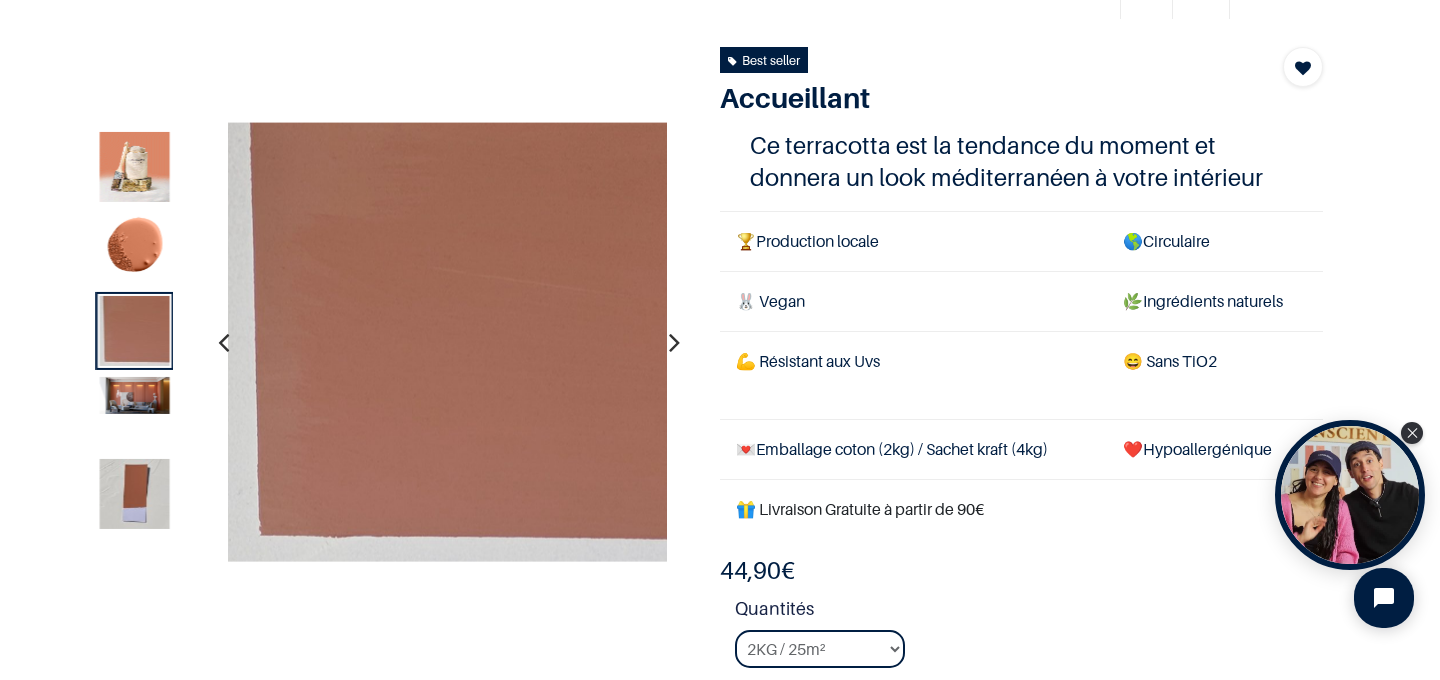 click at bounding box center [674, 342] 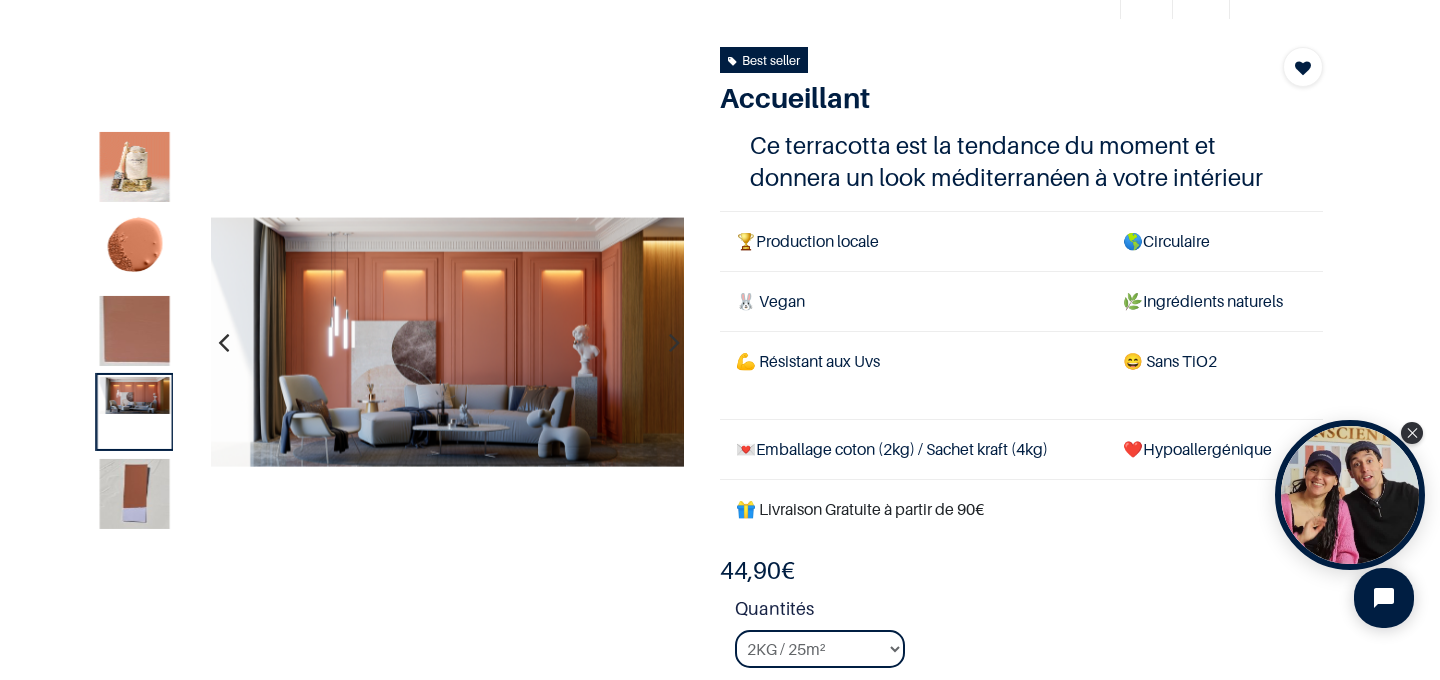 click at bounding box center (674, 342) 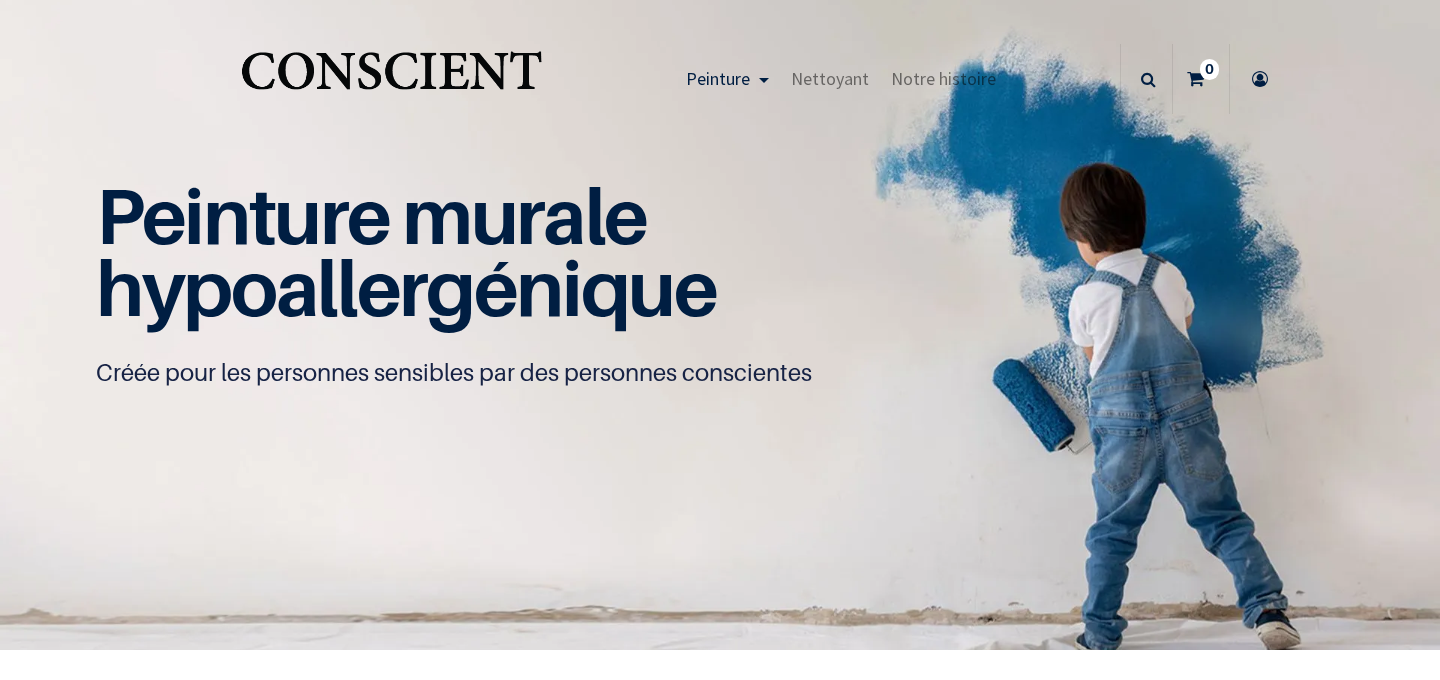 scroll, scrollTop: 0, scrollLeft: 0, axis: both 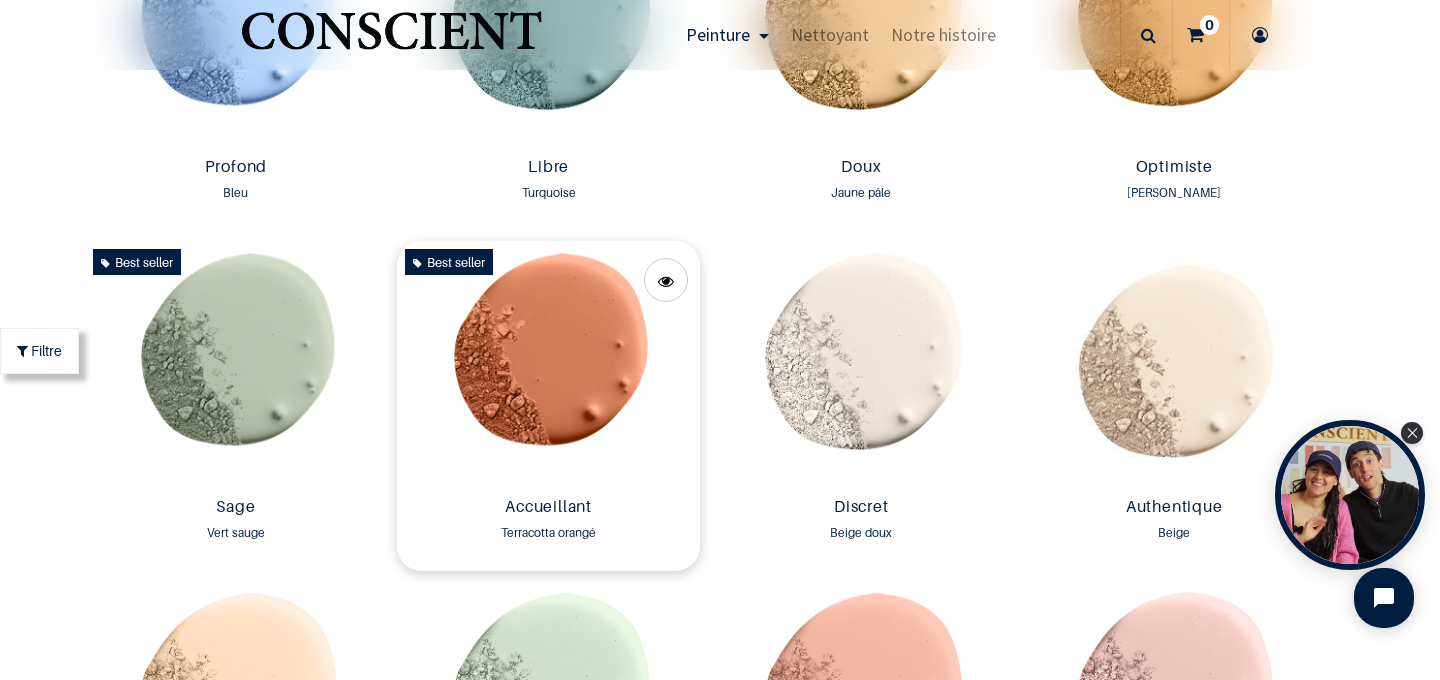 click at bounding box center [548, 365] 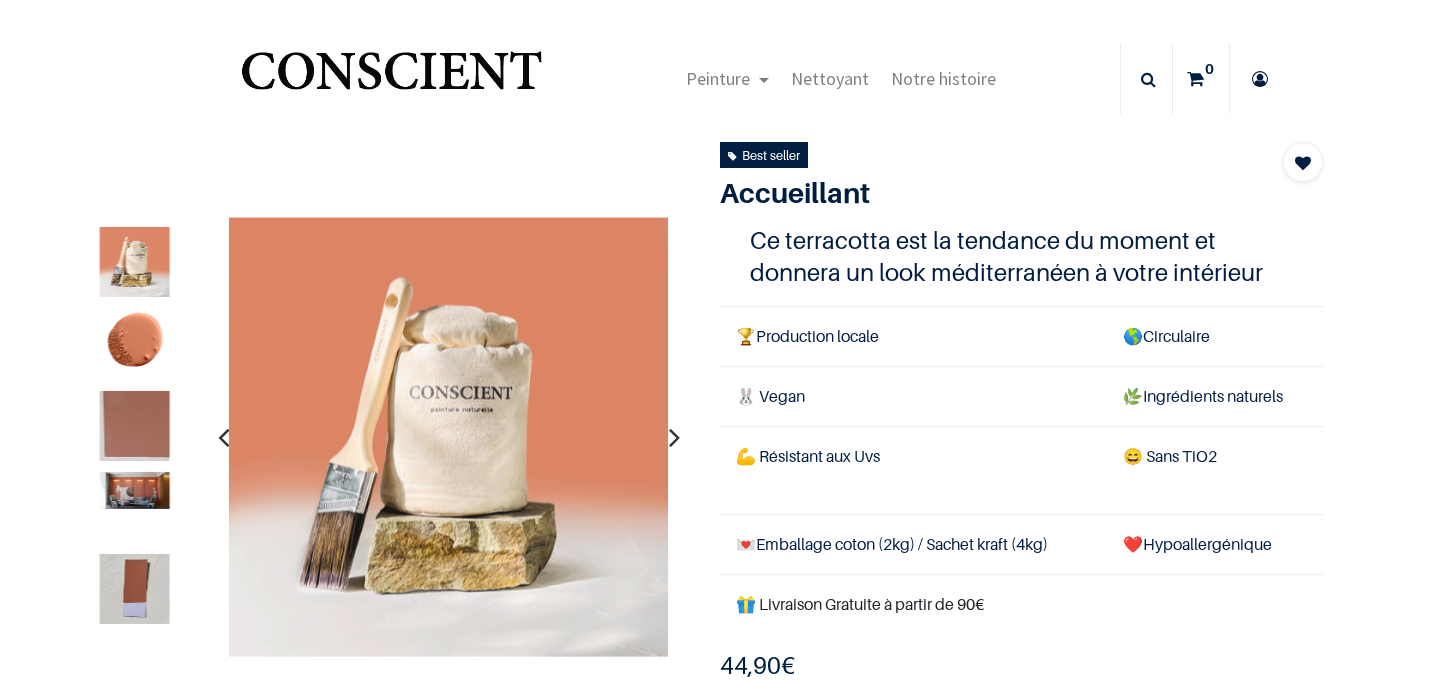 scroll, scrollTop: 0, scrollLeft: 0, axis: both 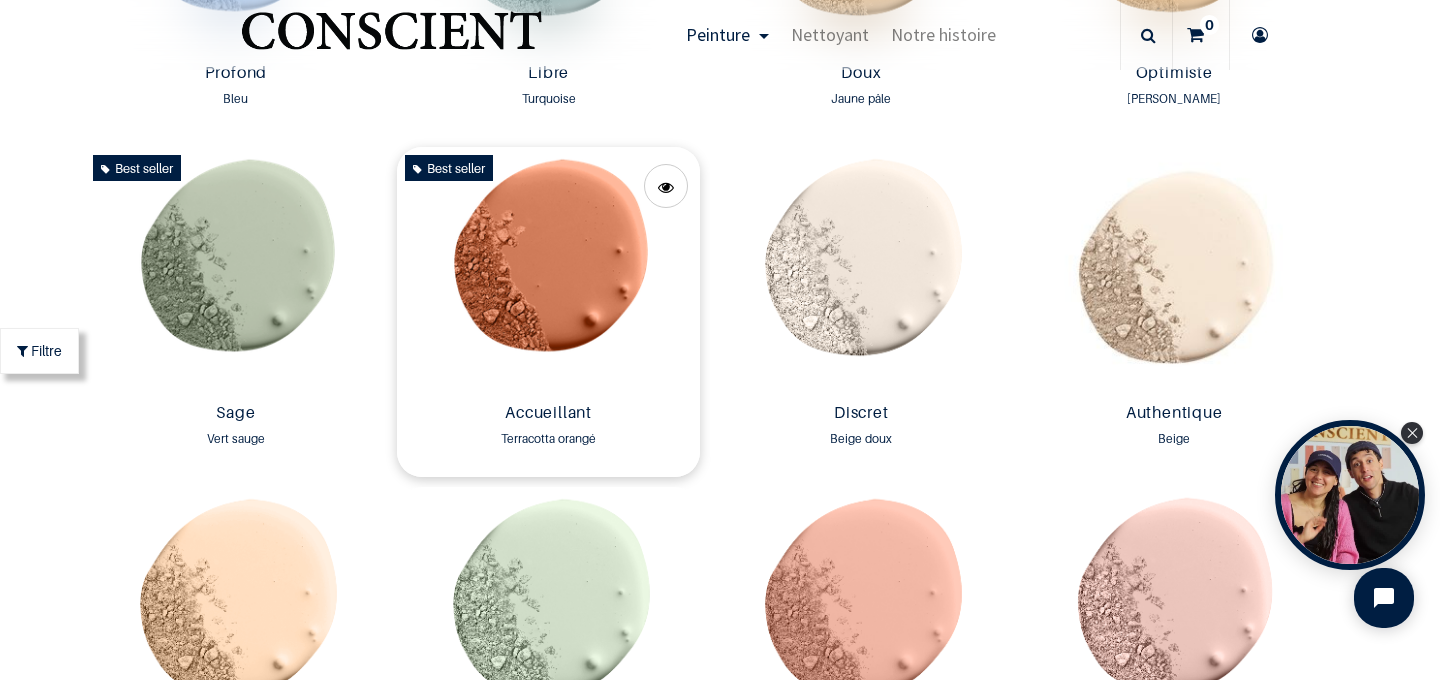 click at bounding box center [548, 271] 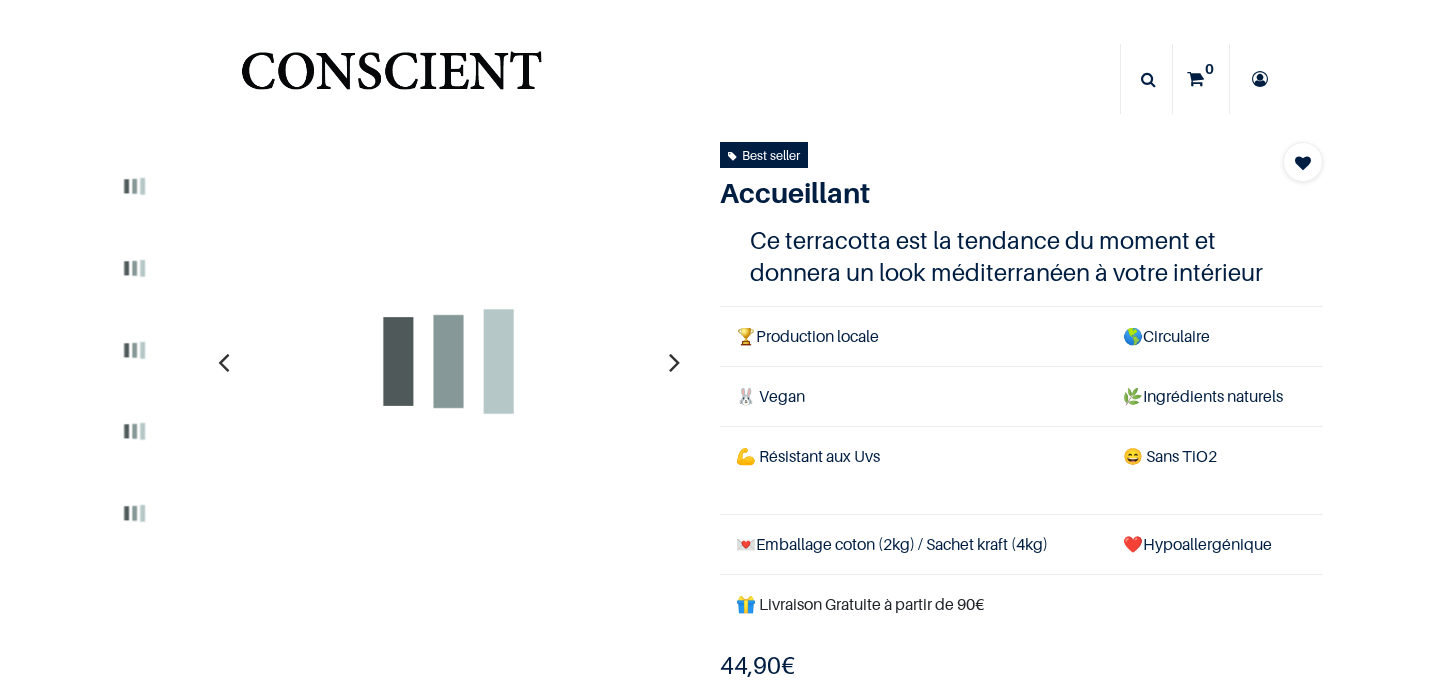scroll, scrollTop: 0, scrollLeft: 0, axis: both 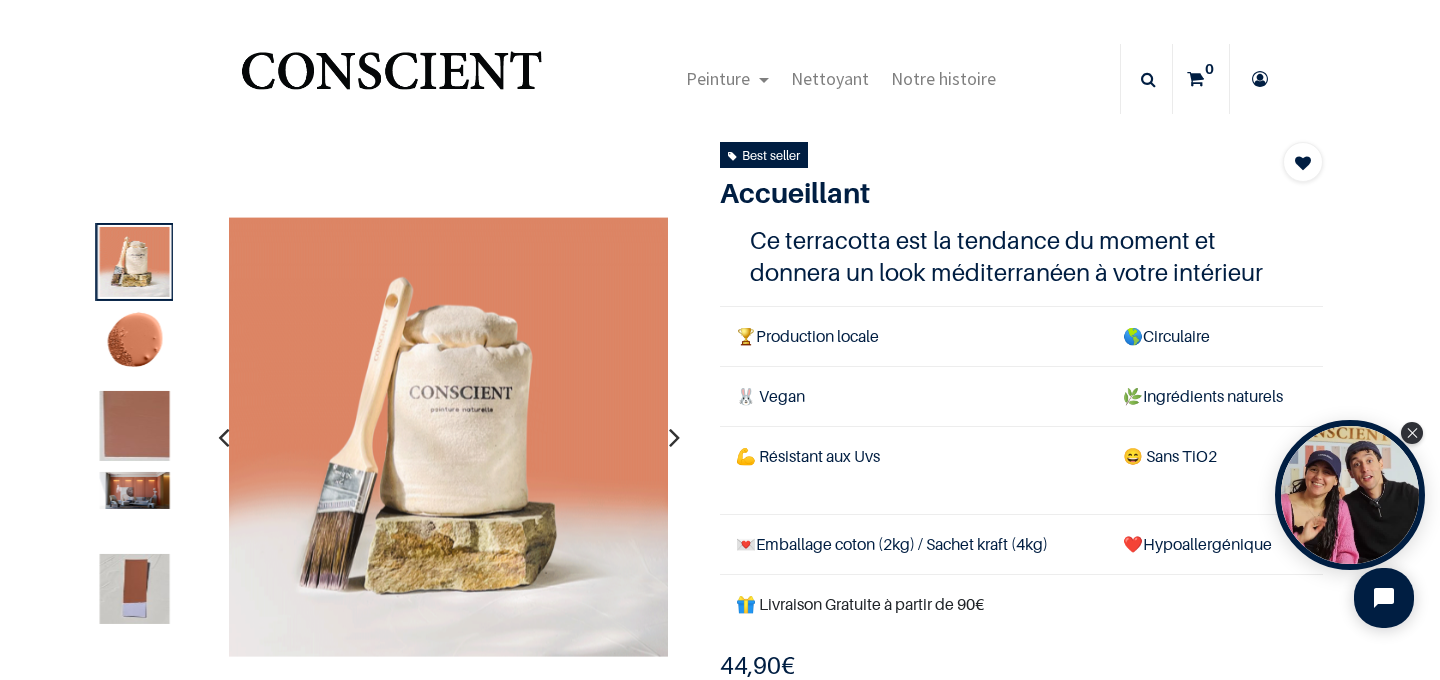 click at bounding box center (674, 437) 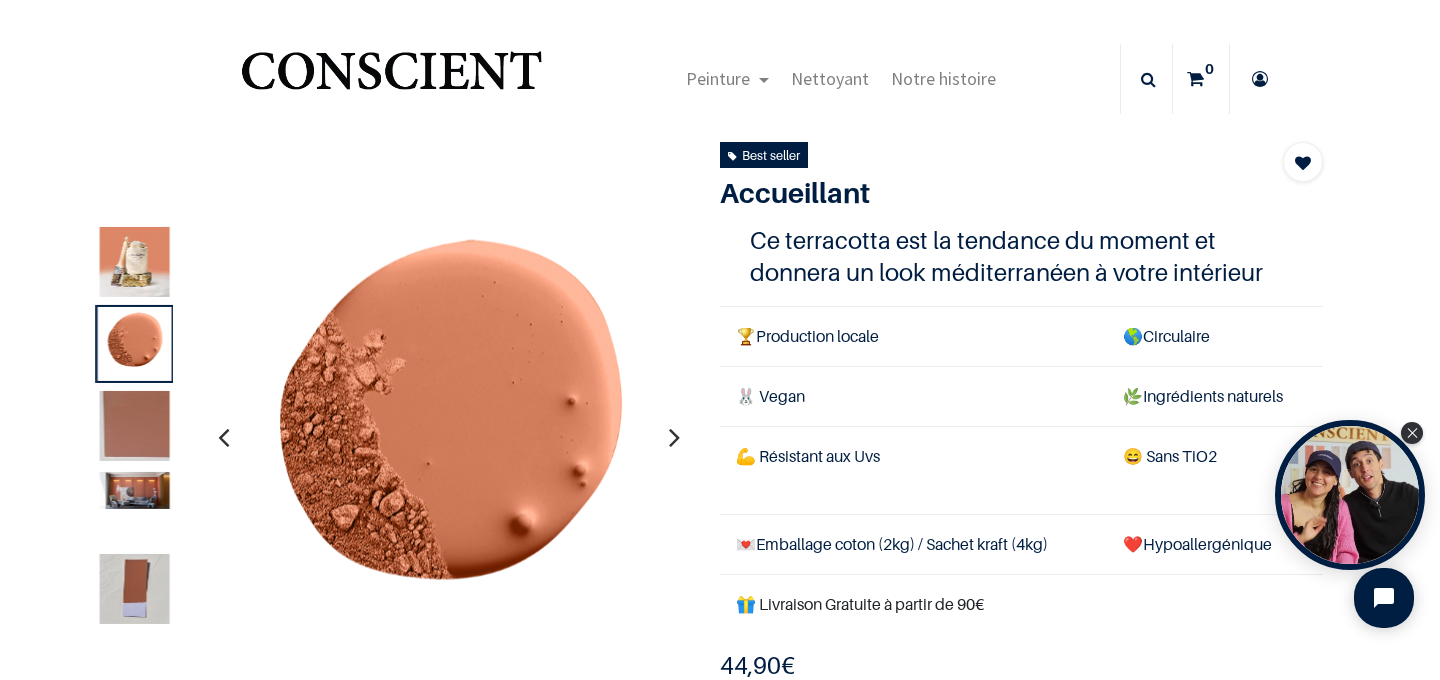 click at bounding box center [448, 437] 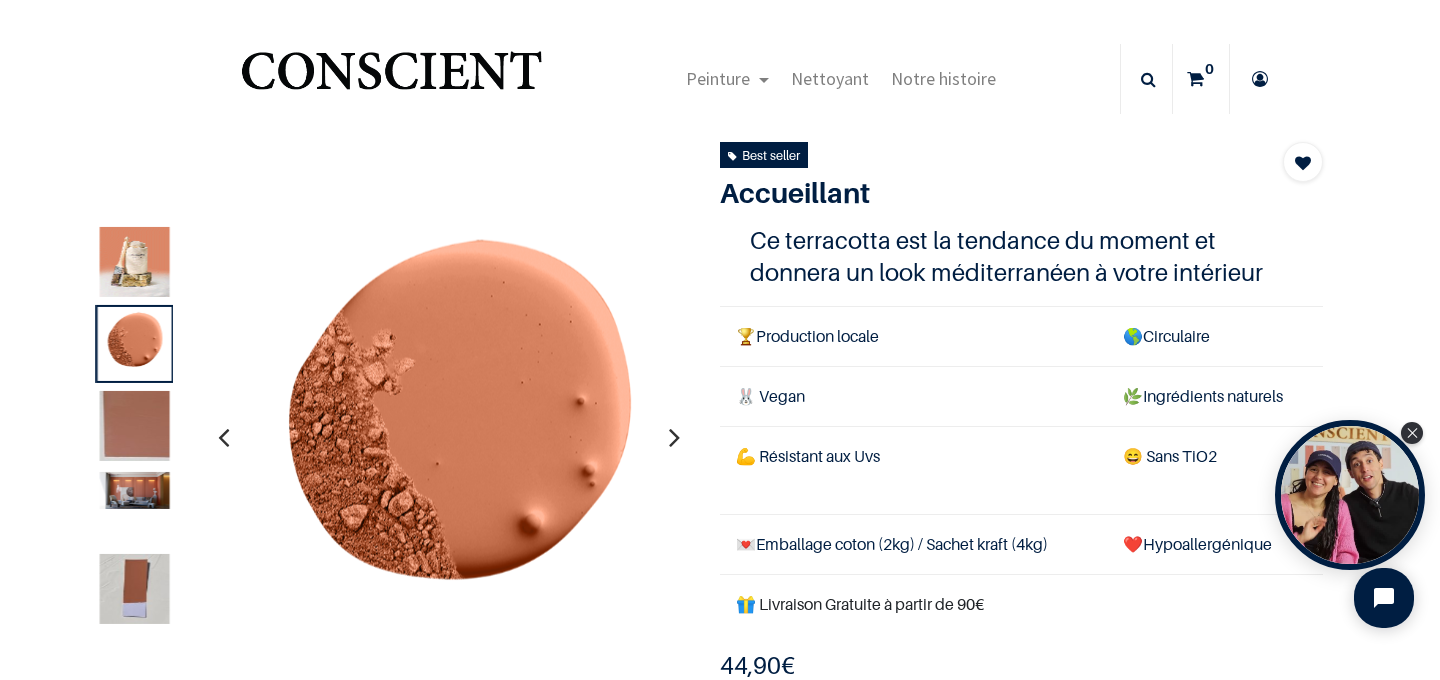 drag, startPoint x: 450, startPoint y: 372, endPoint x: 463, endPoint y: 346, distance: 29.068884 